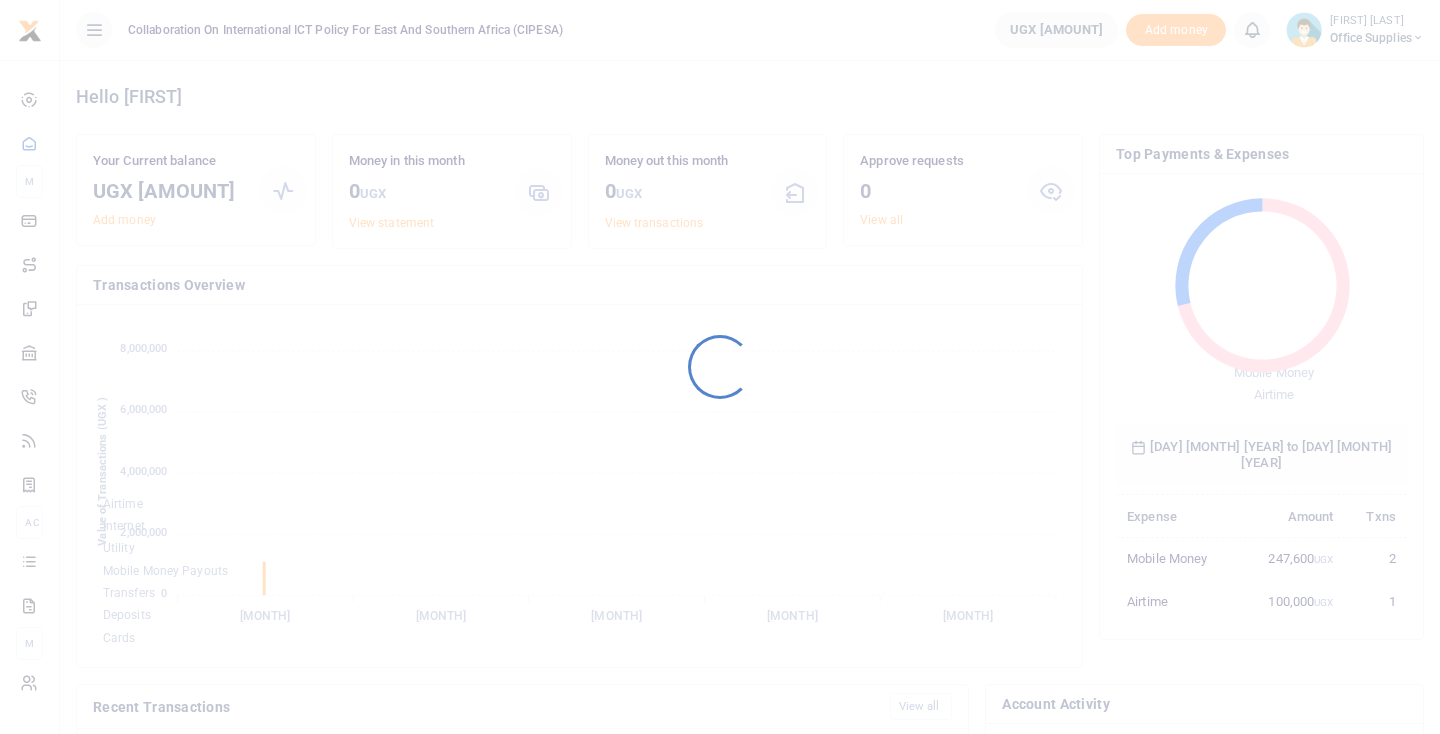 scroll, scrollTop: 0, scrollLeft: 0, axis: both 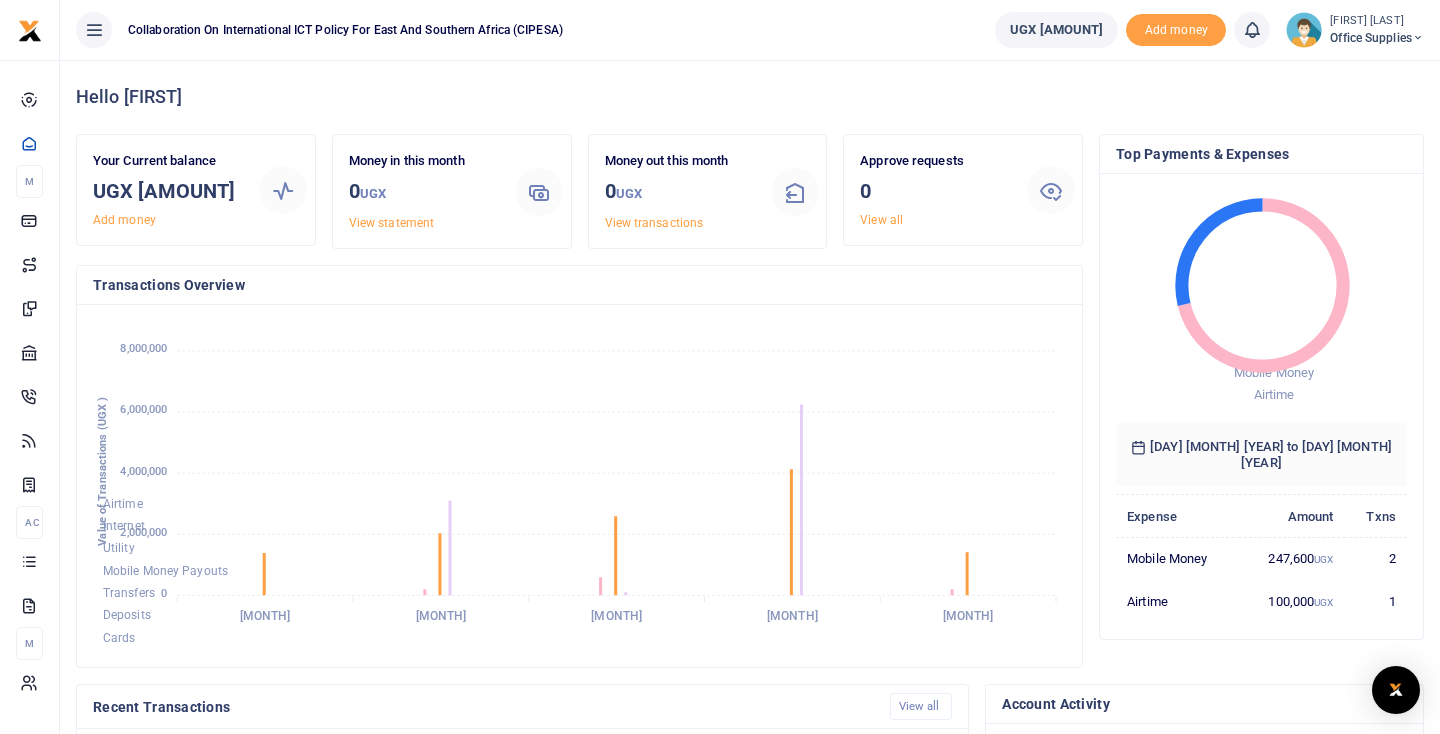 click on "Office Supplies" at bounding box center (1377, 38) 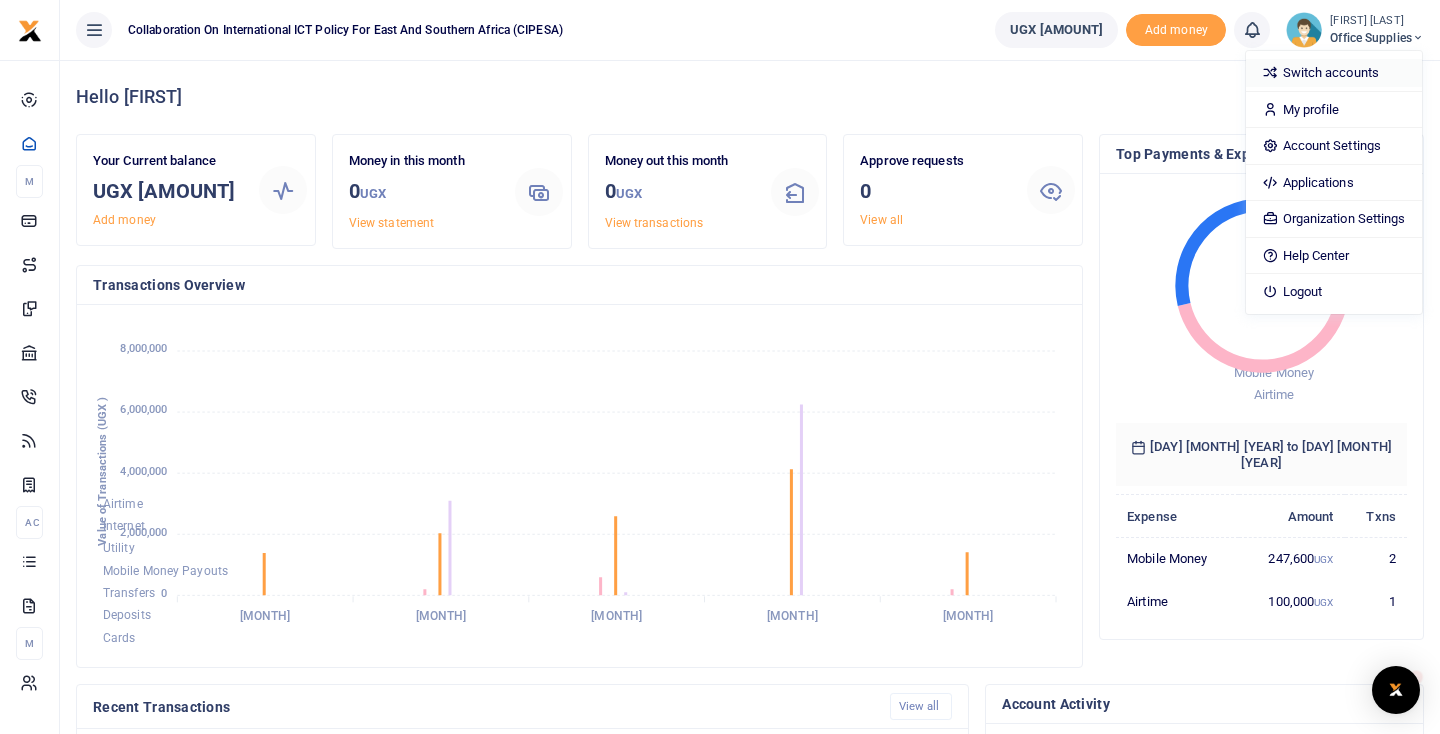 scroll, scrollTop: 0, scrollLeft: 0, axis: both 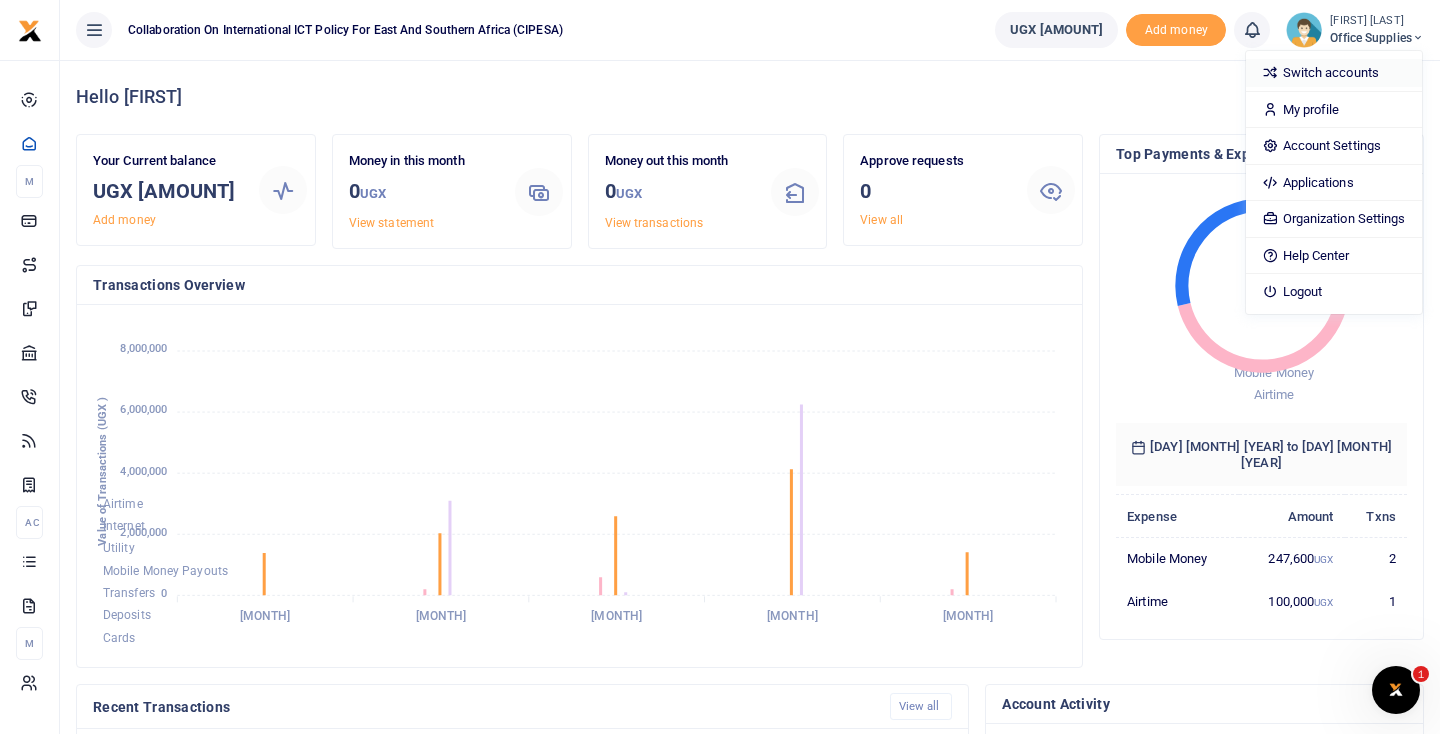 click on "Switch accounts" at bounding box center [1333, 73] 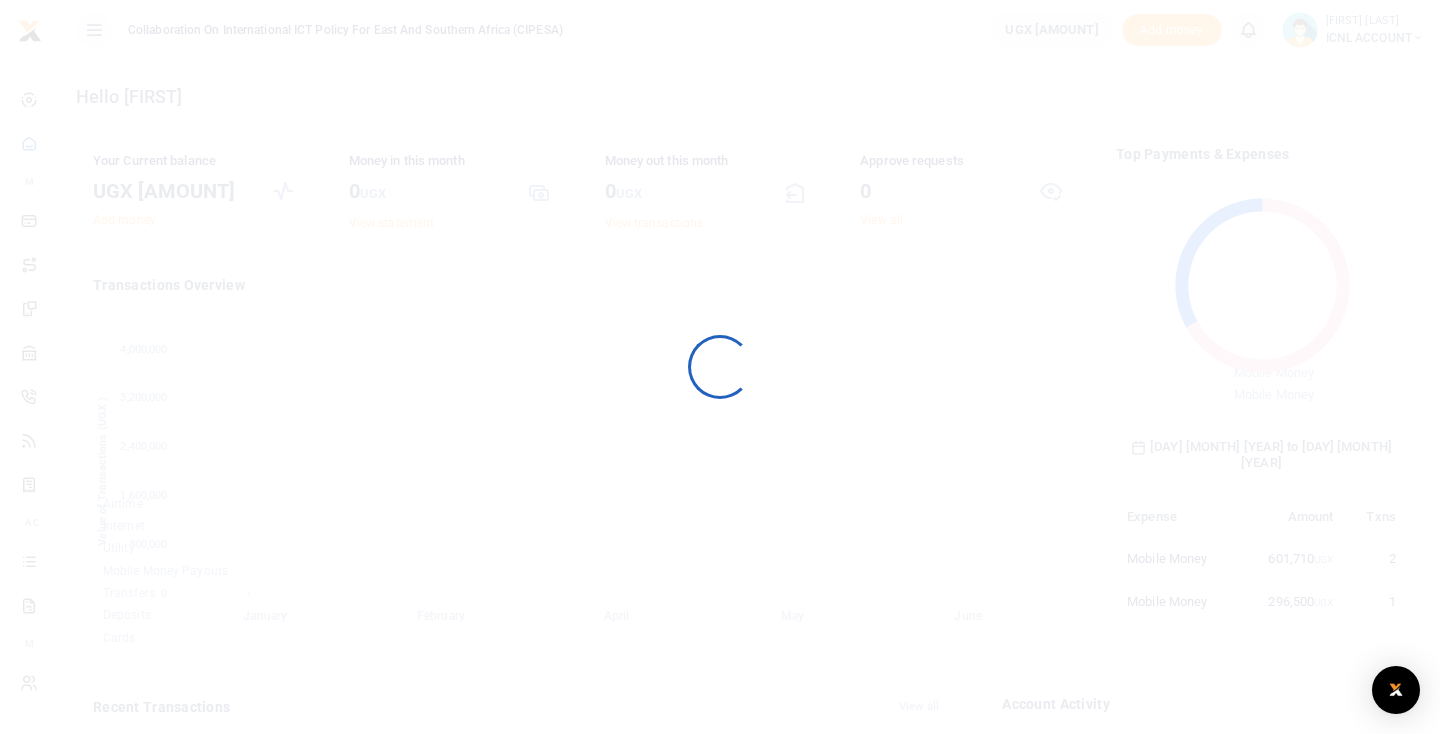 scroll, scrollTop: 0, scrollLeft: 0, axis: both 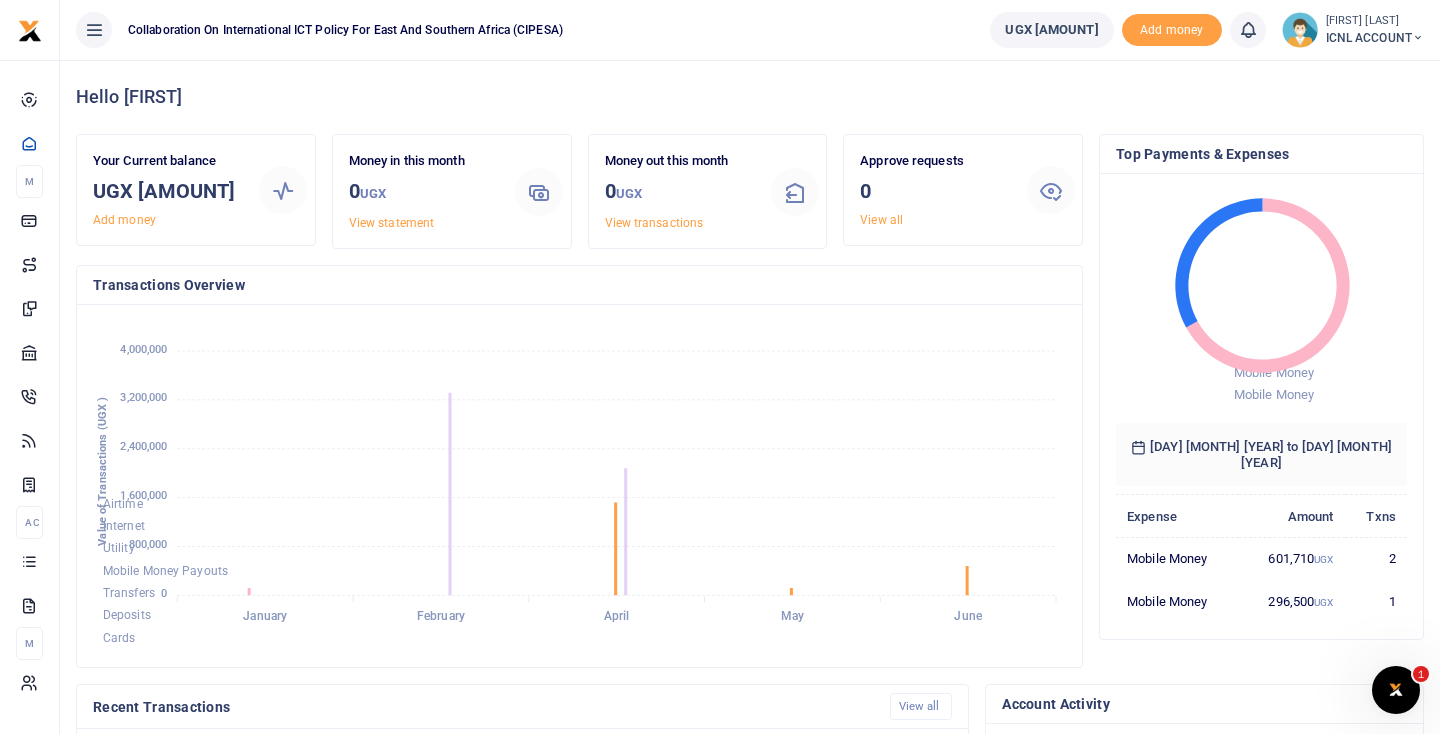 click at bounding box center (720, 367) 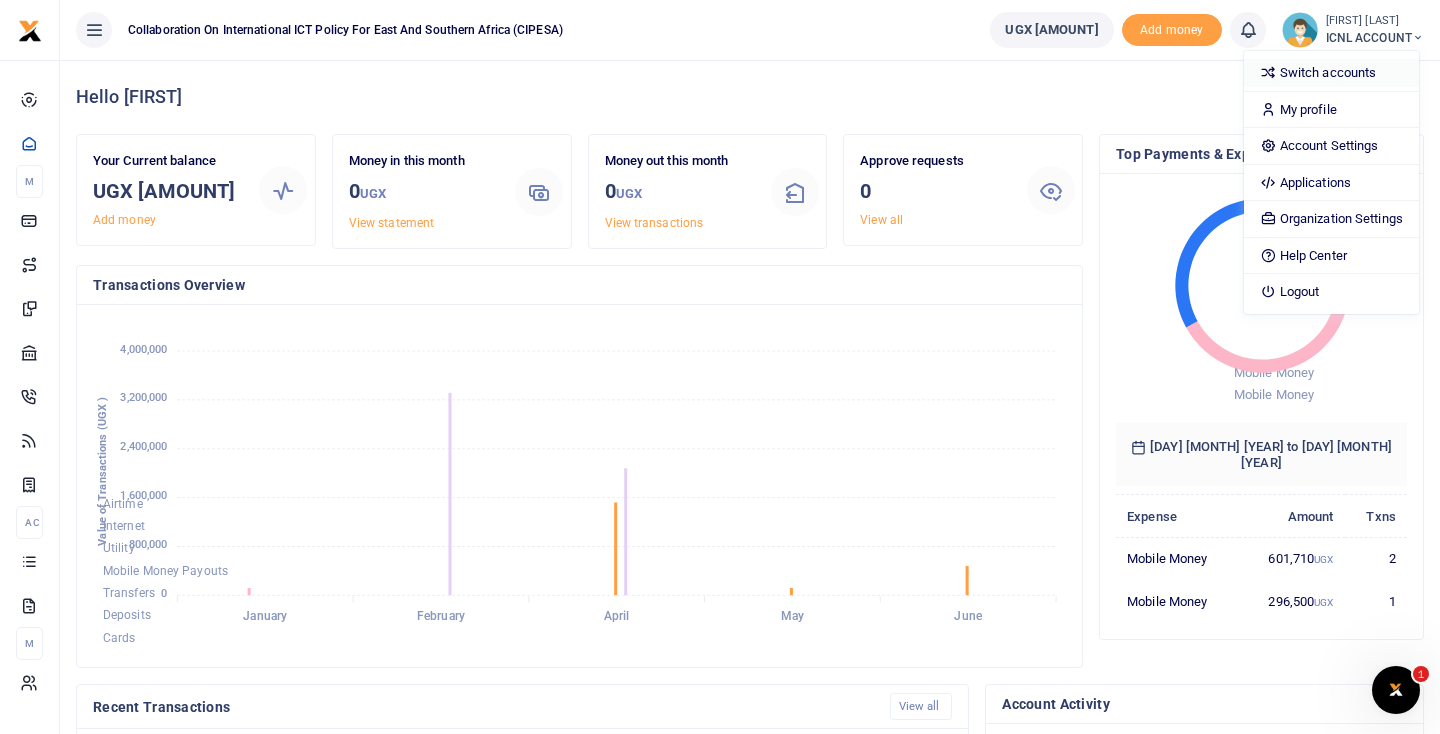 click on "Switch accounts" at bounding box center (1331, 73) 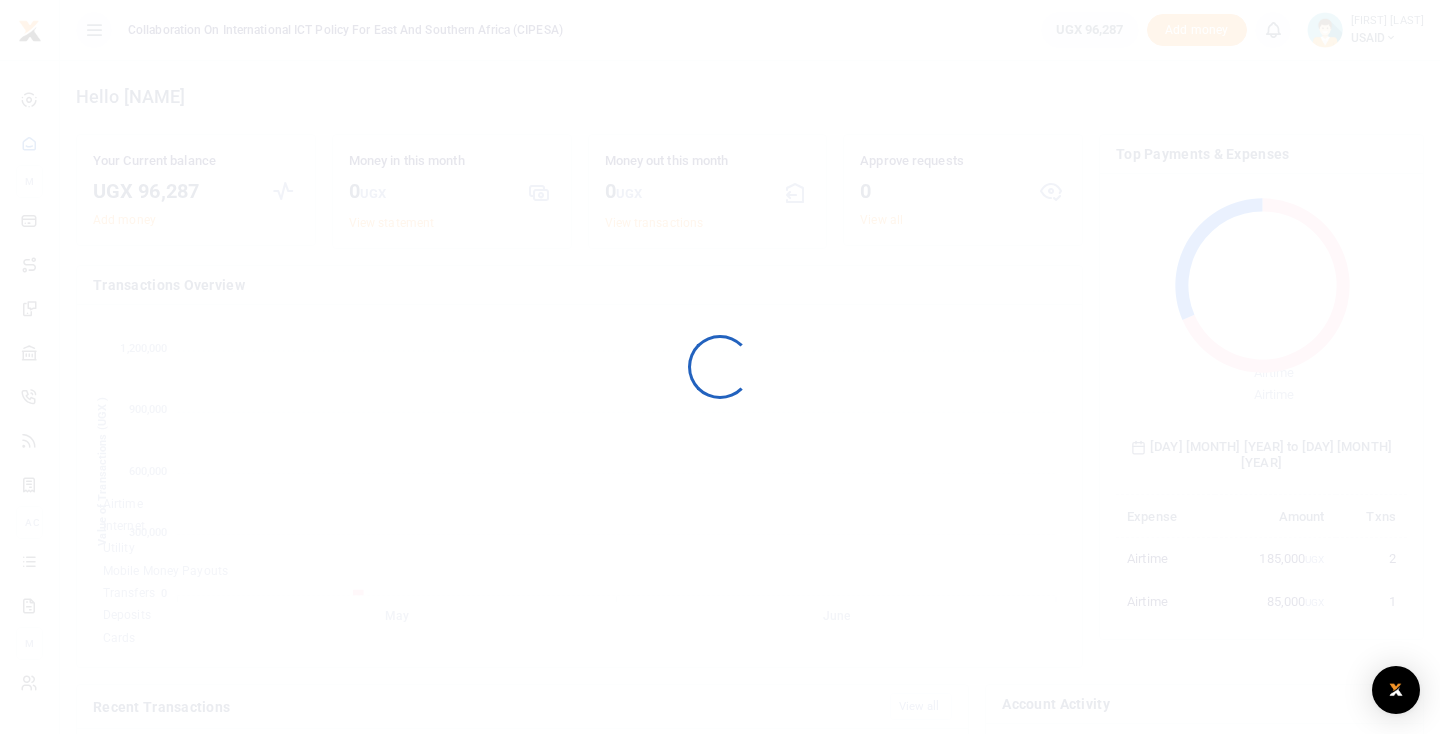 scroll, scrollTop: 0, scrollLeft: 0, axis: both 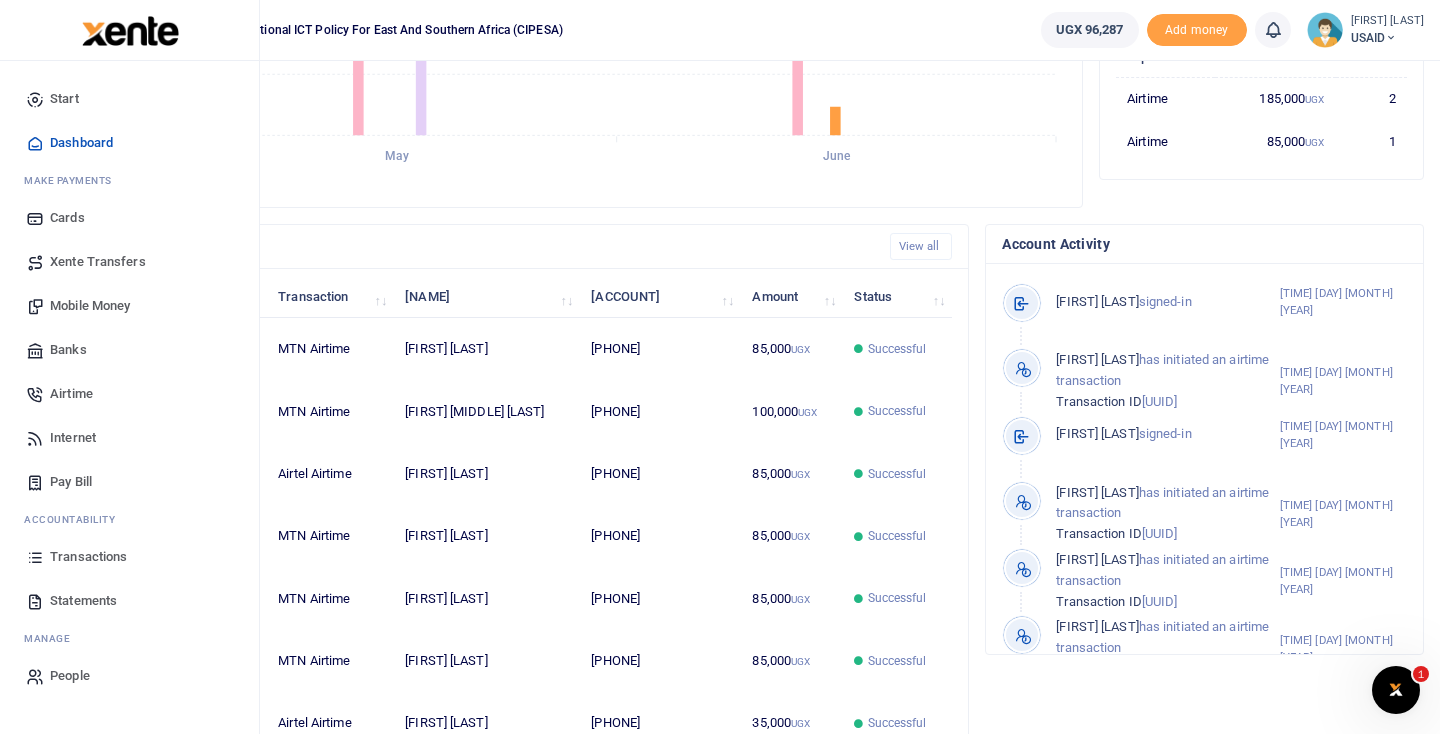 click on "Transactions" at bounding box center [88, 557] 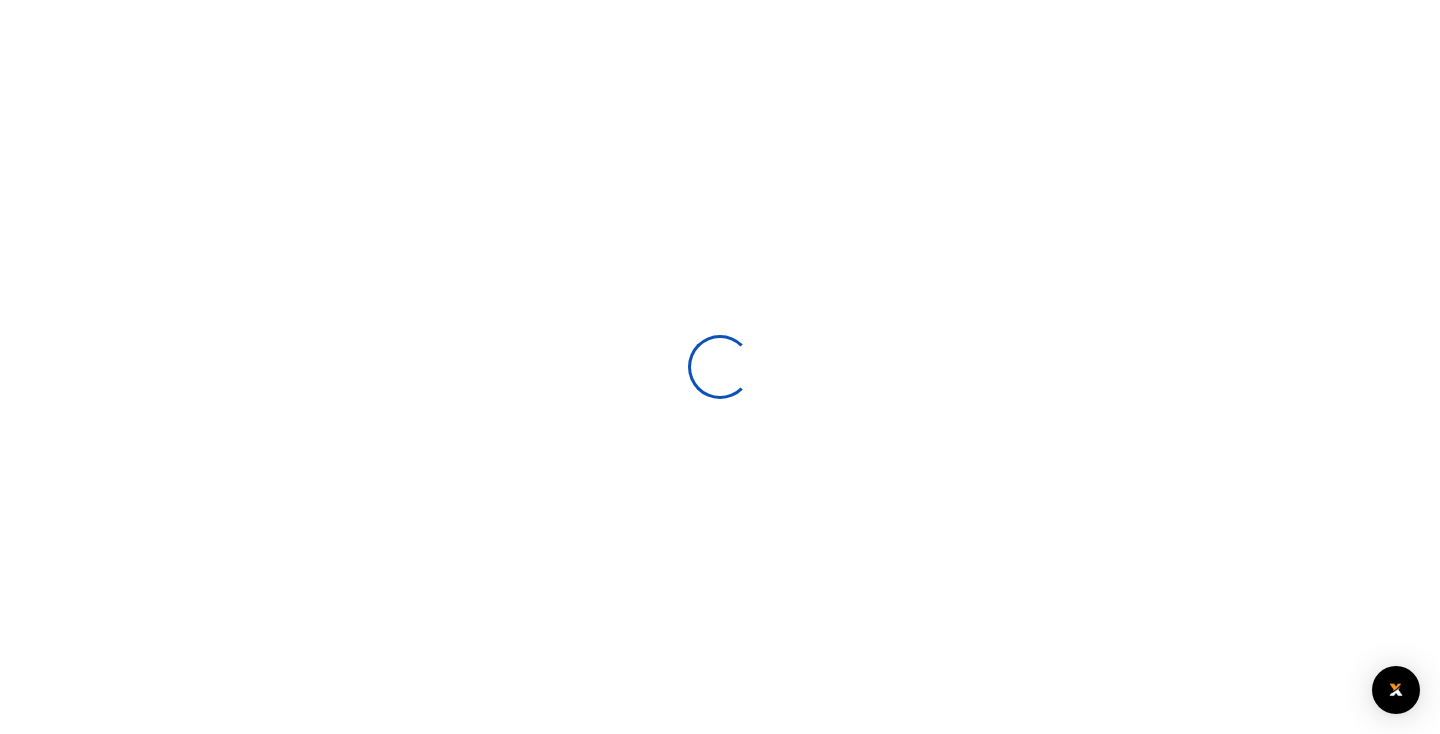 scroll, scrollTop: 0, scrollLeft: 0, axis: both 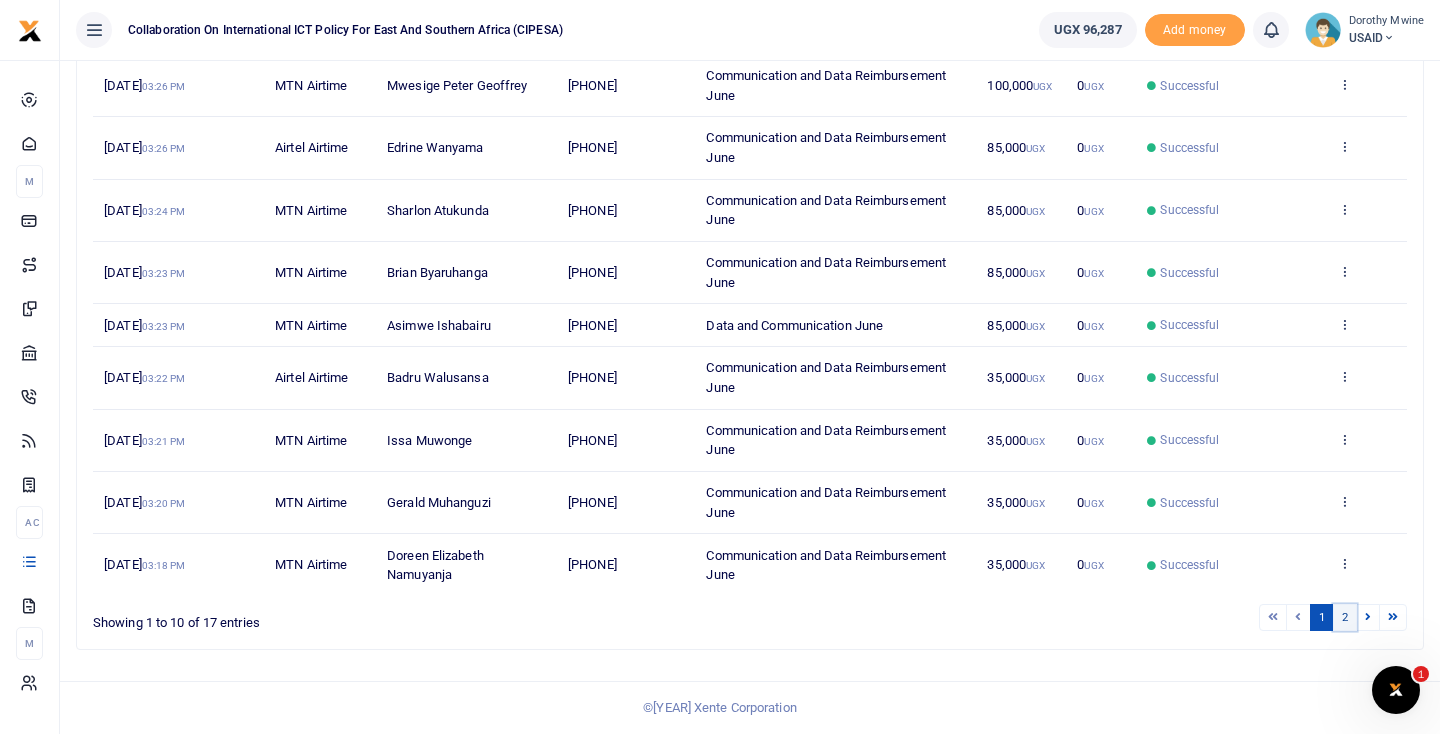 click on "2" at bounding box center [1273, 617] 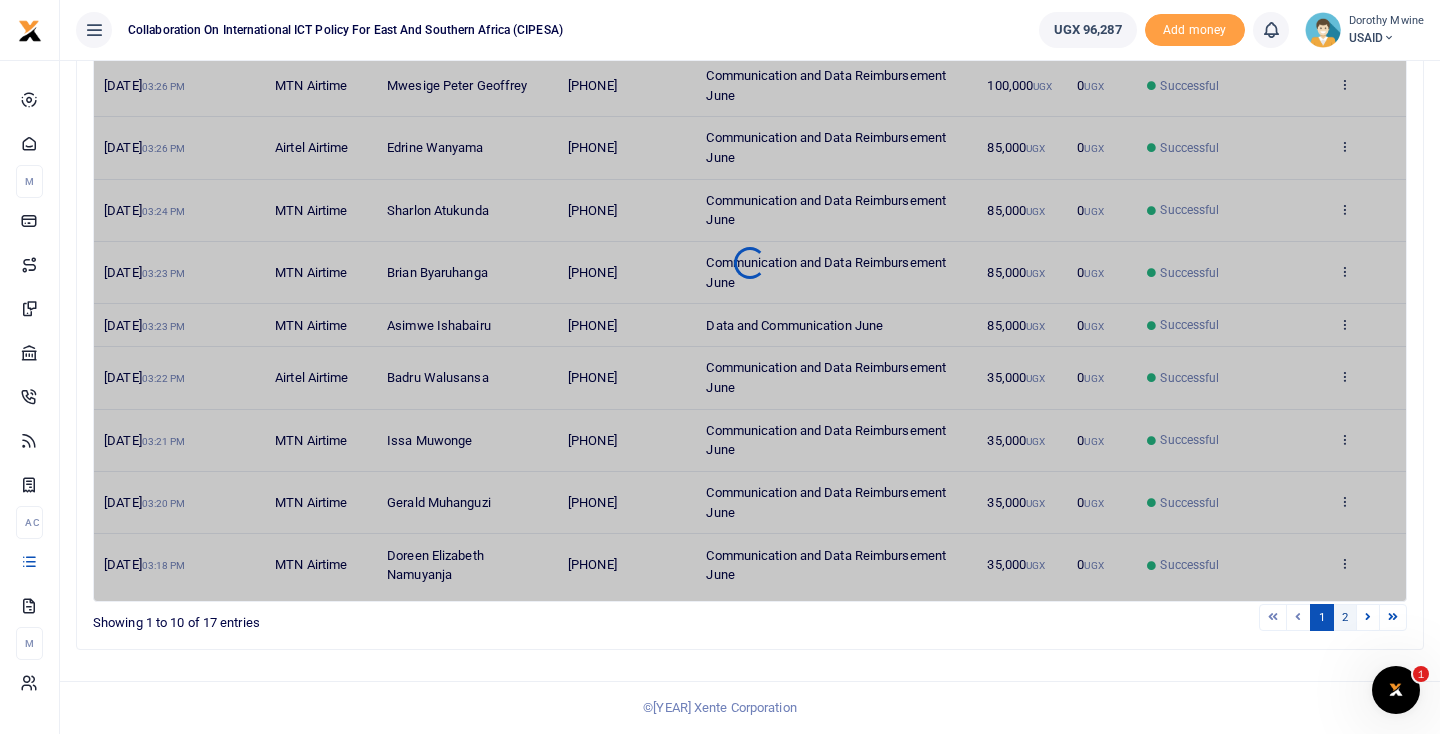 scroll, scrollTop: 155, scrollLeft: 0, axis: vertical 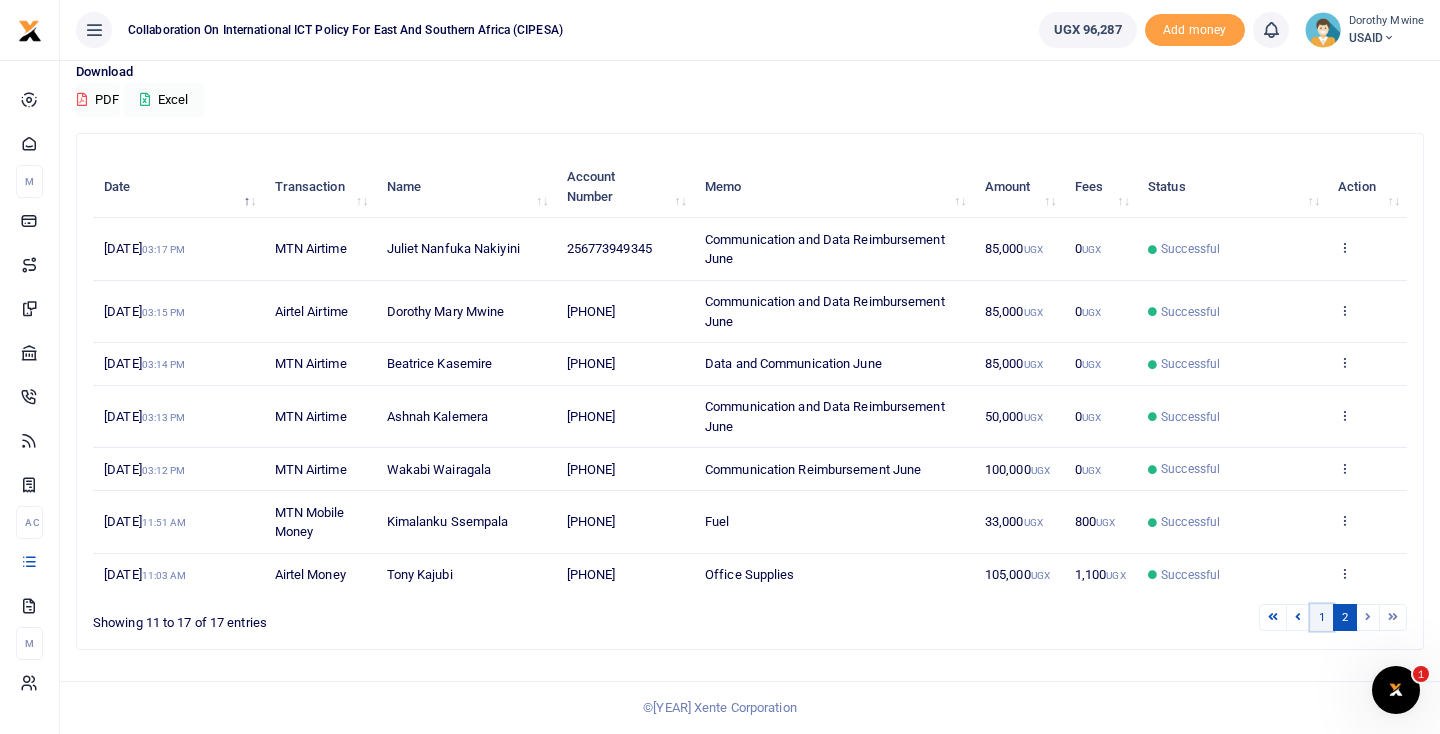 click on "1" at bounding box center (1273, 617) 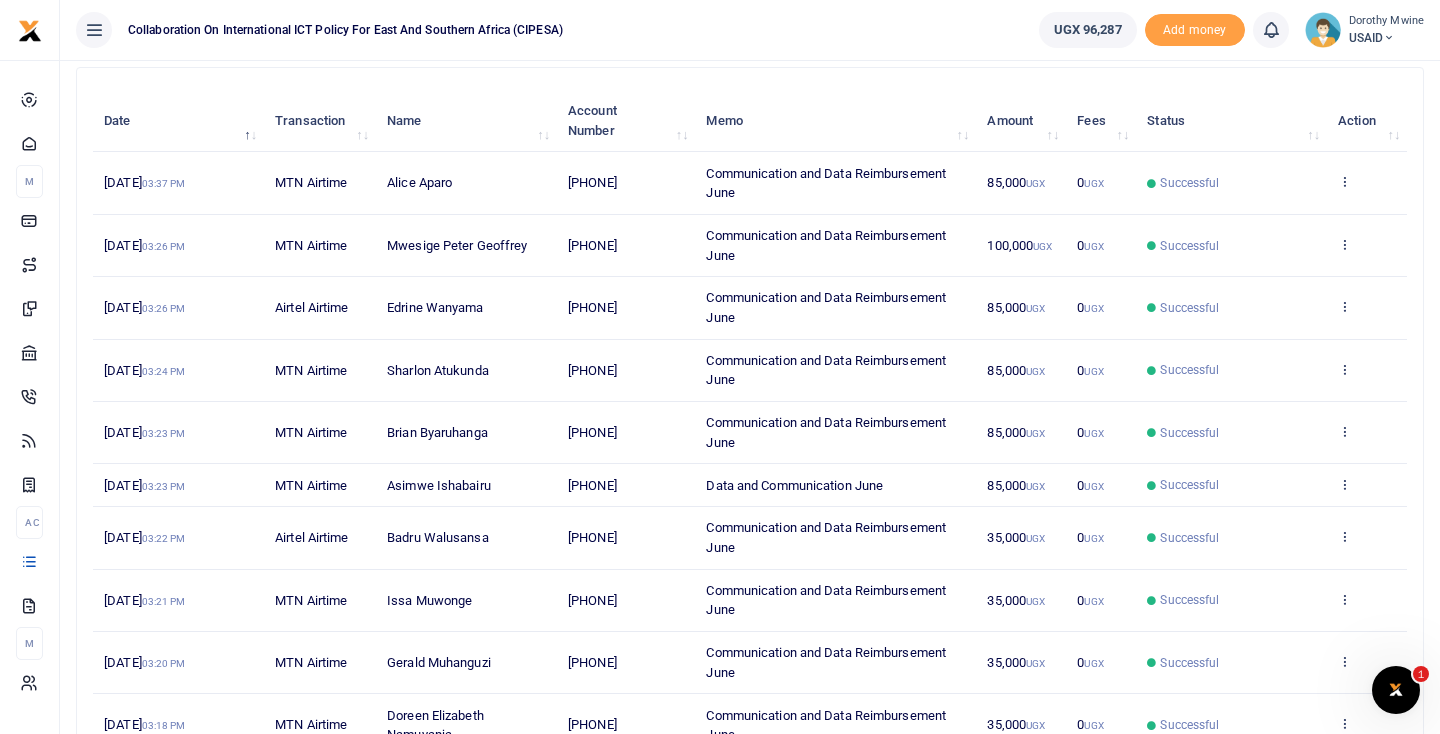 scroll, scrollTop: 164, scrollLeft: 0, axis: vertical 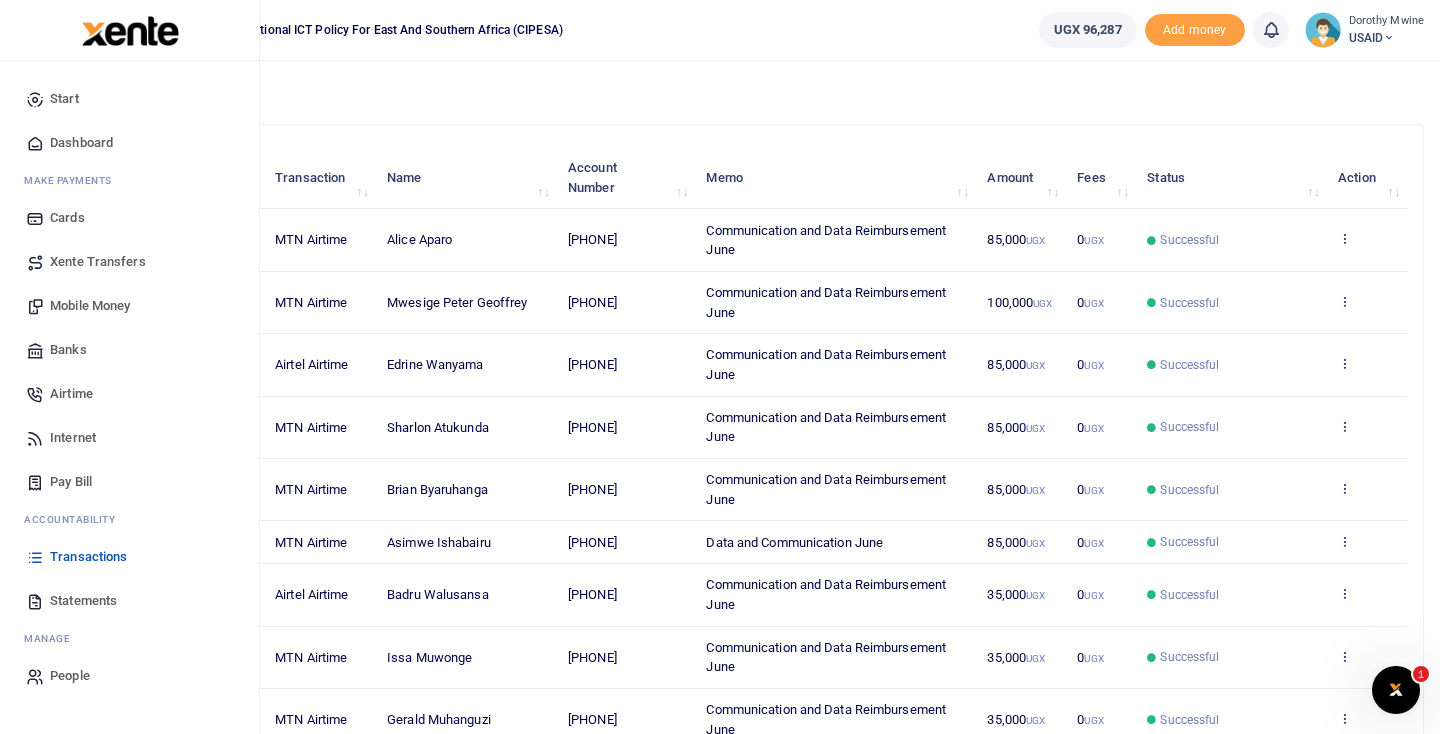 click on "Airtime" at bounding box center [71, 394] 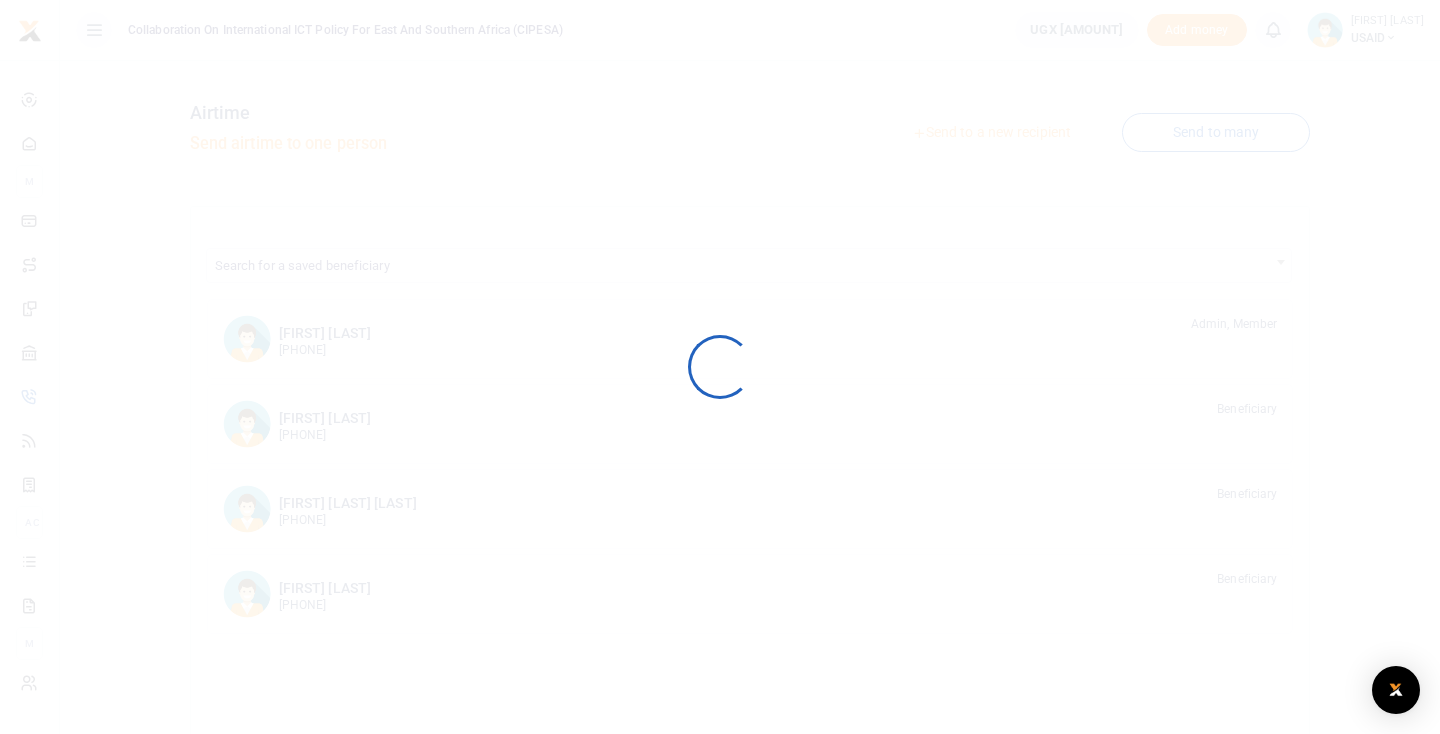 scroll, scrollTop: 0, scrollLeft: 0, axis: both 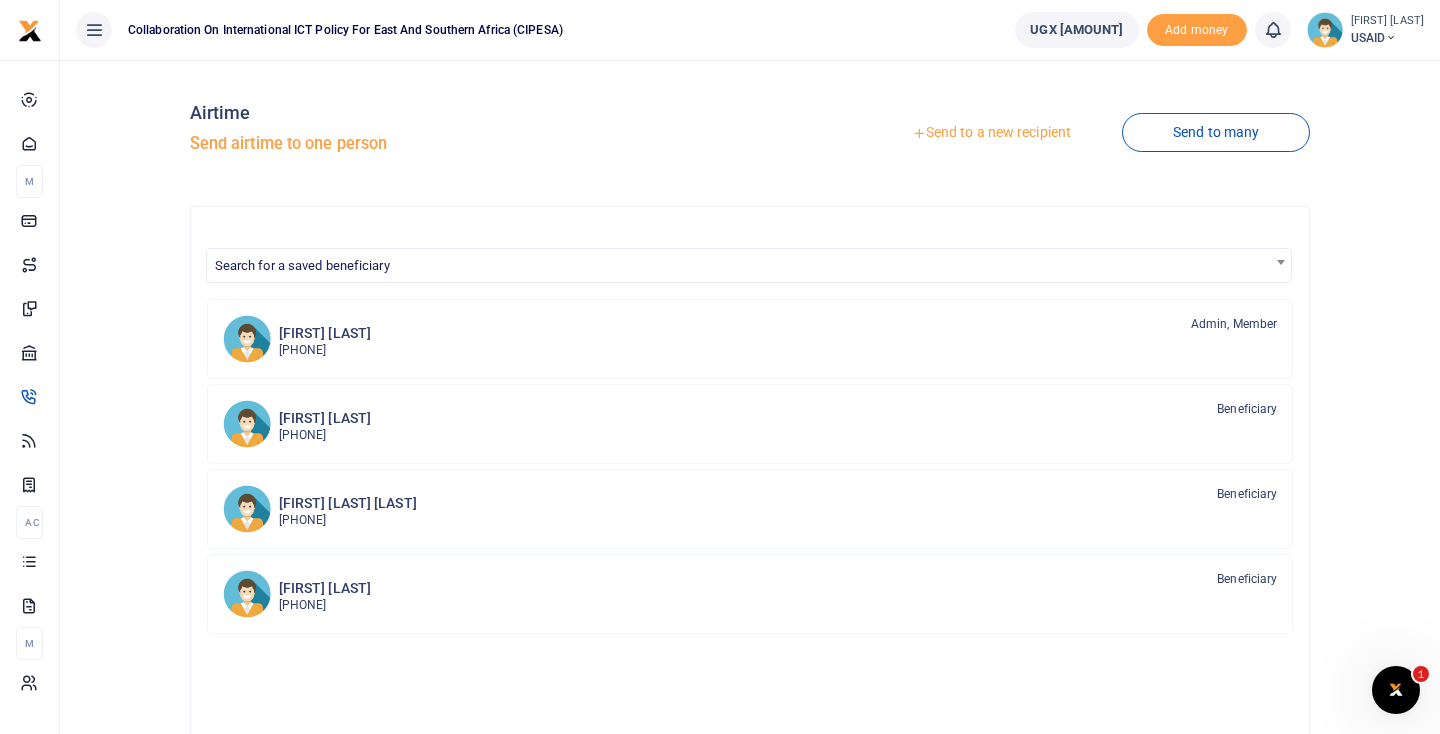 click on "Send to a new recipient" at bounding box center (991, 133) 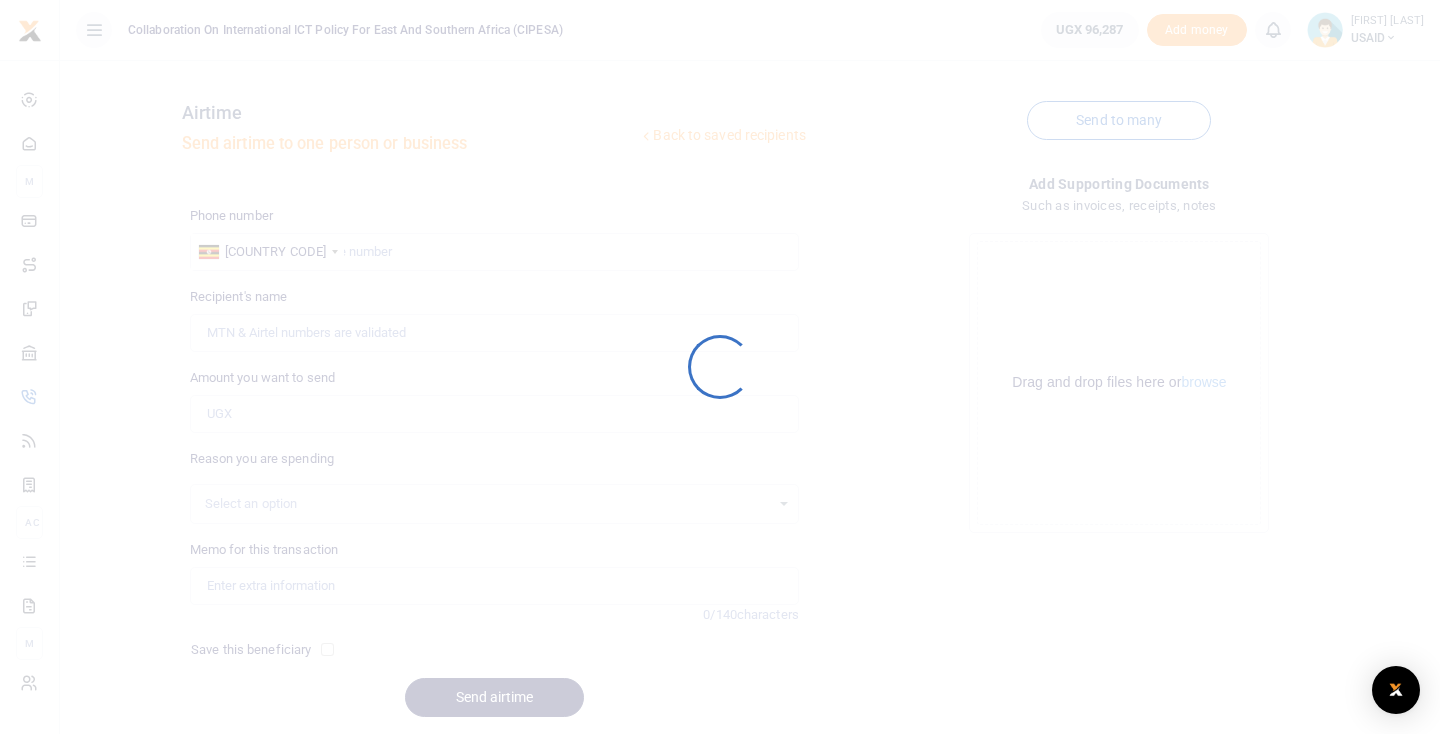 scroll, scrollTop: 0, scrollLeft: 0, axis: both 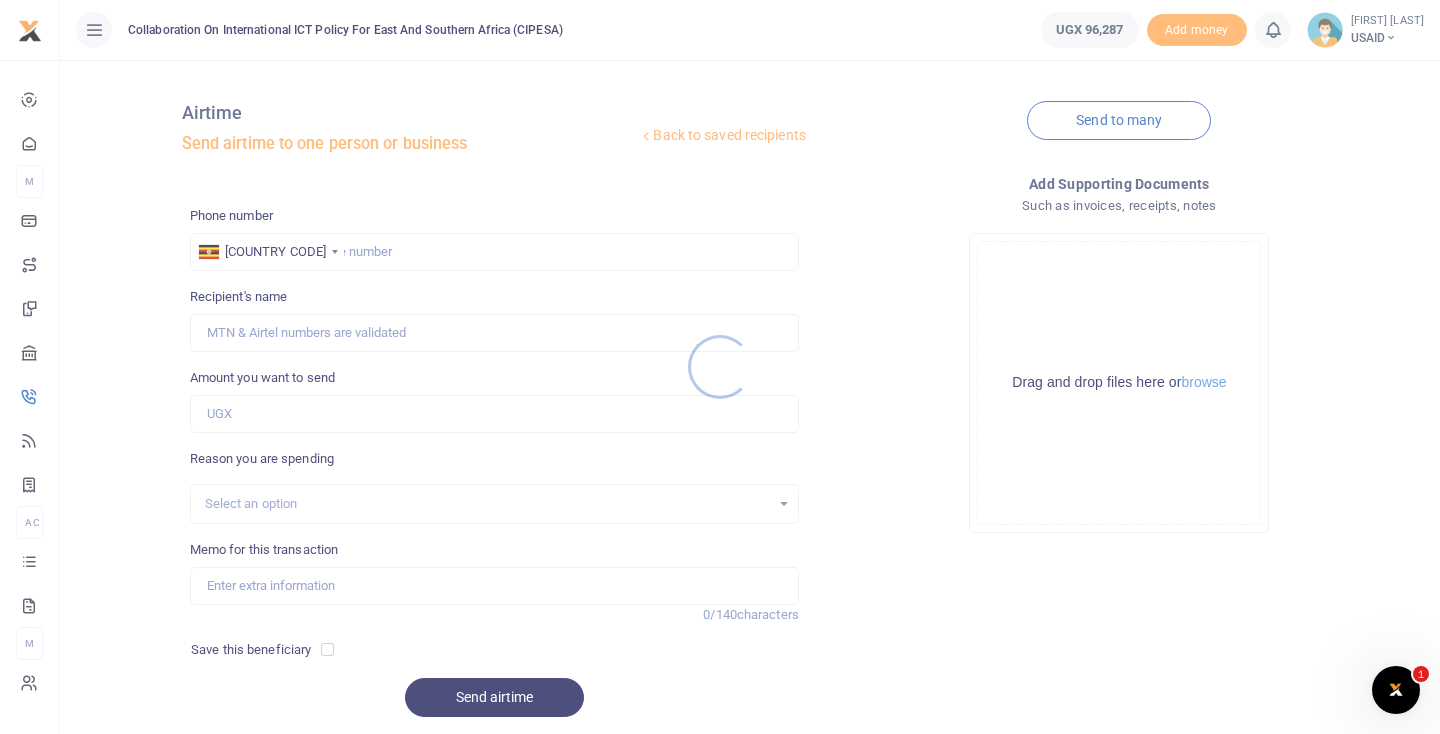 click at bounding box center (720, 367) 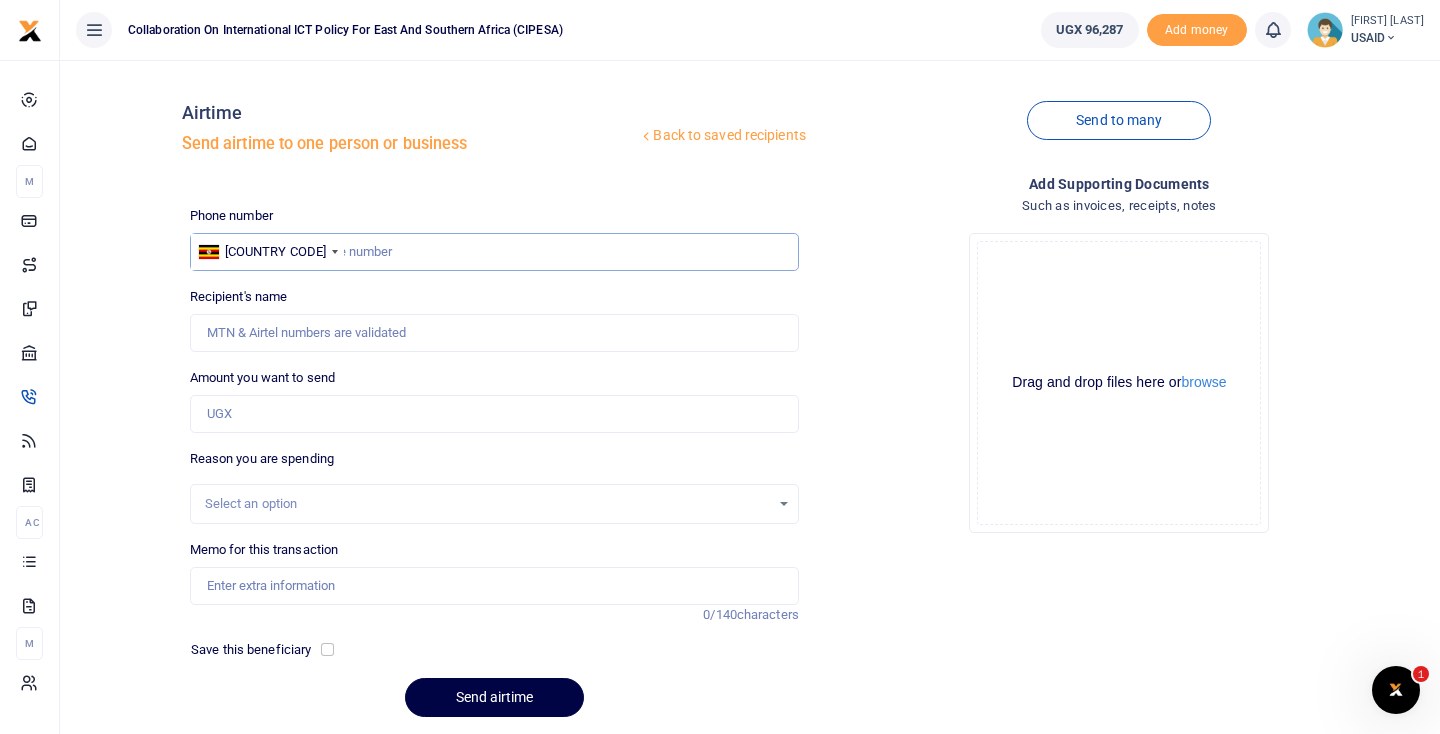 click at bounding box center [494, 252] 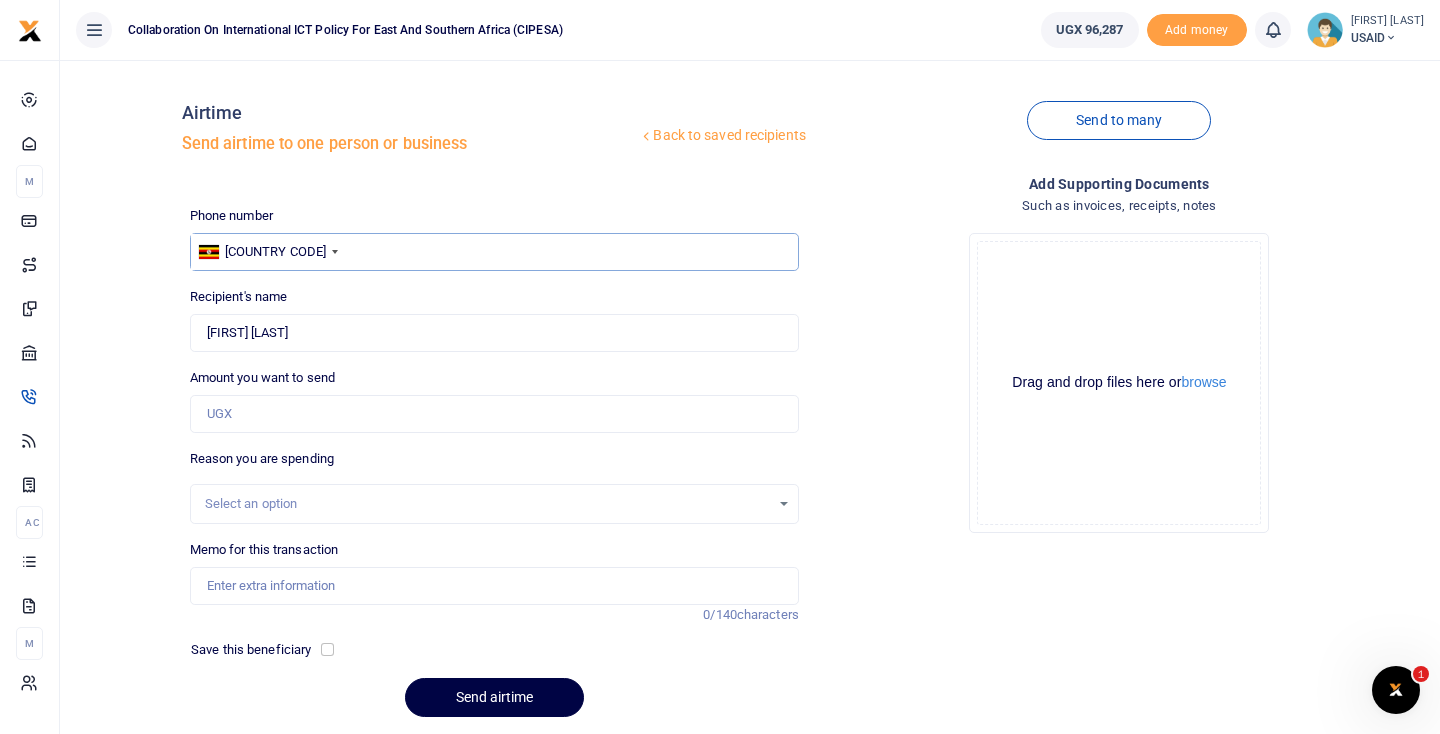 type on "0702490587" 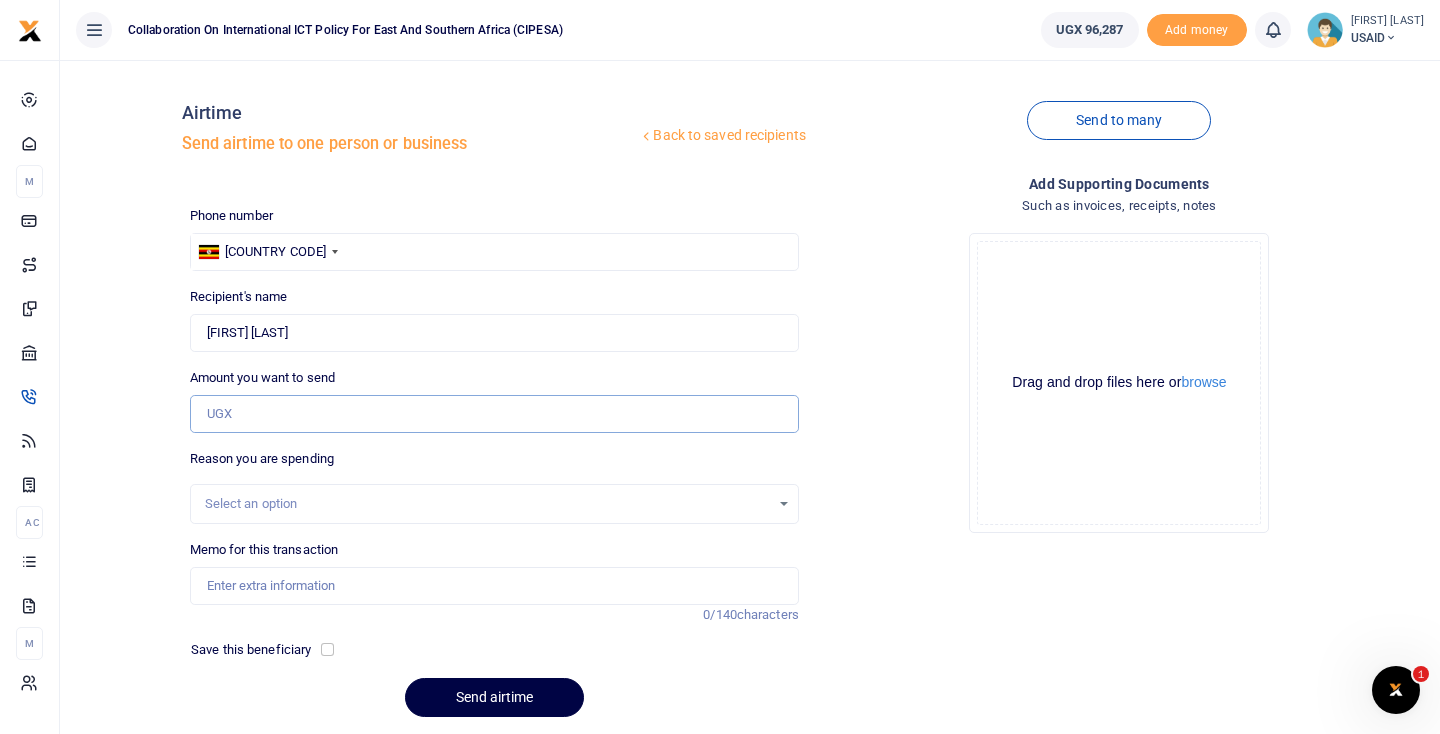 click on "Amount you want to send" at bounding box center [494, 414] 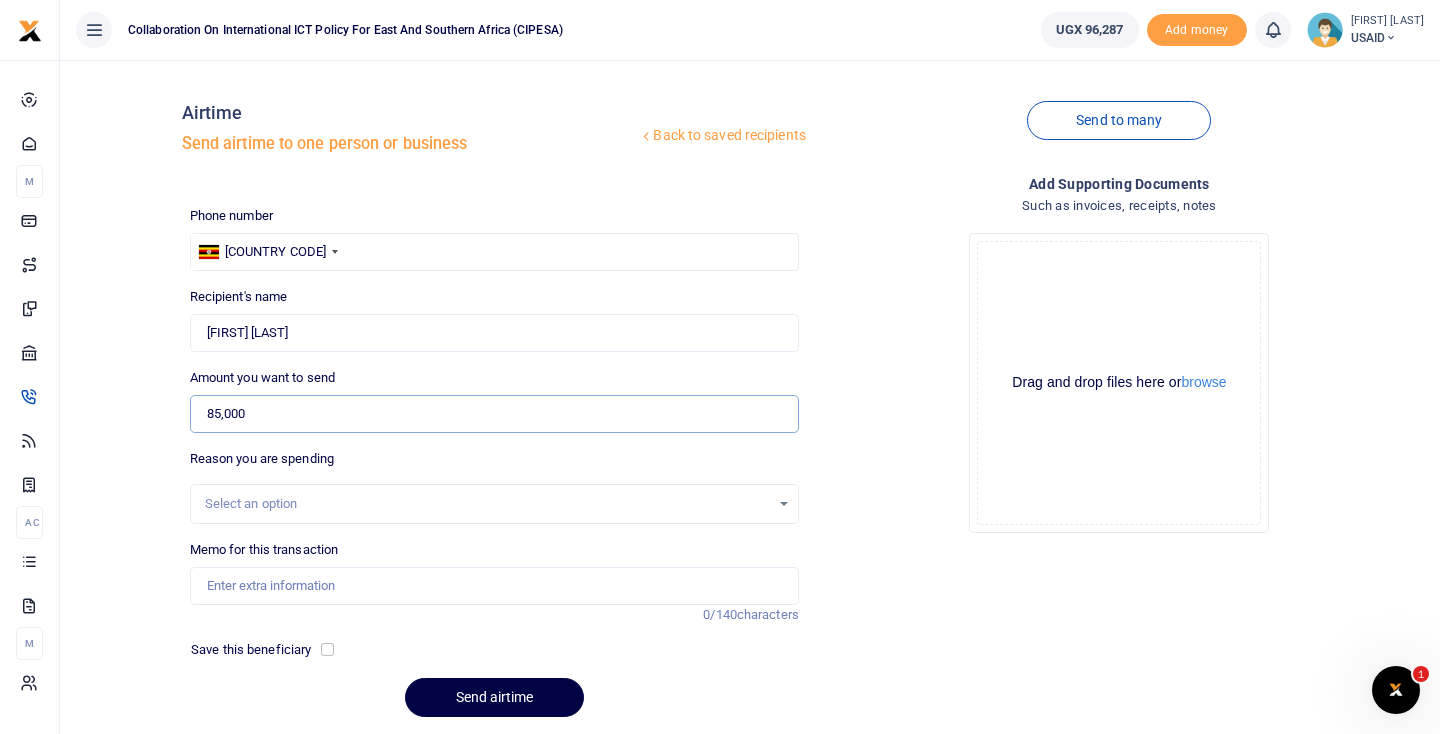 type on "85,000" 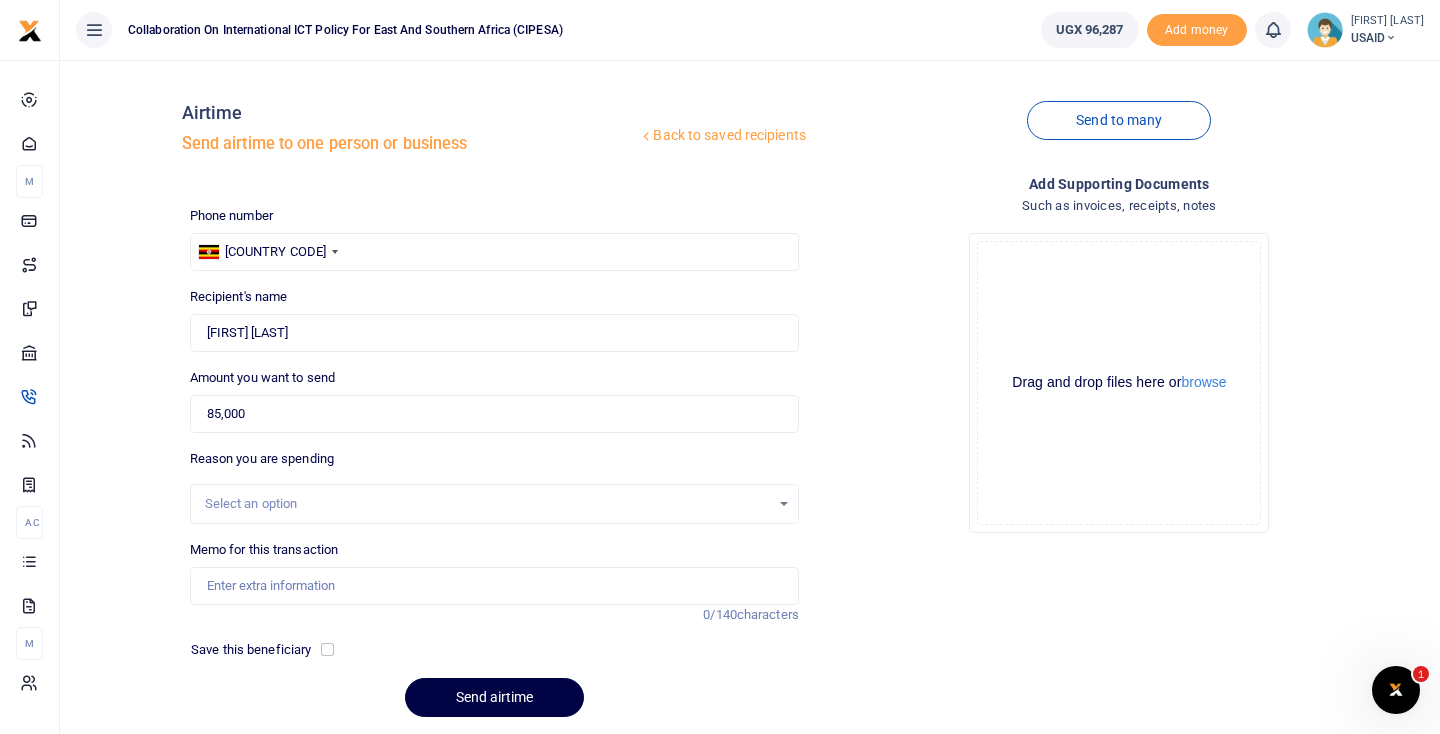 click on "Select an option" at bounding box center (494, 504) 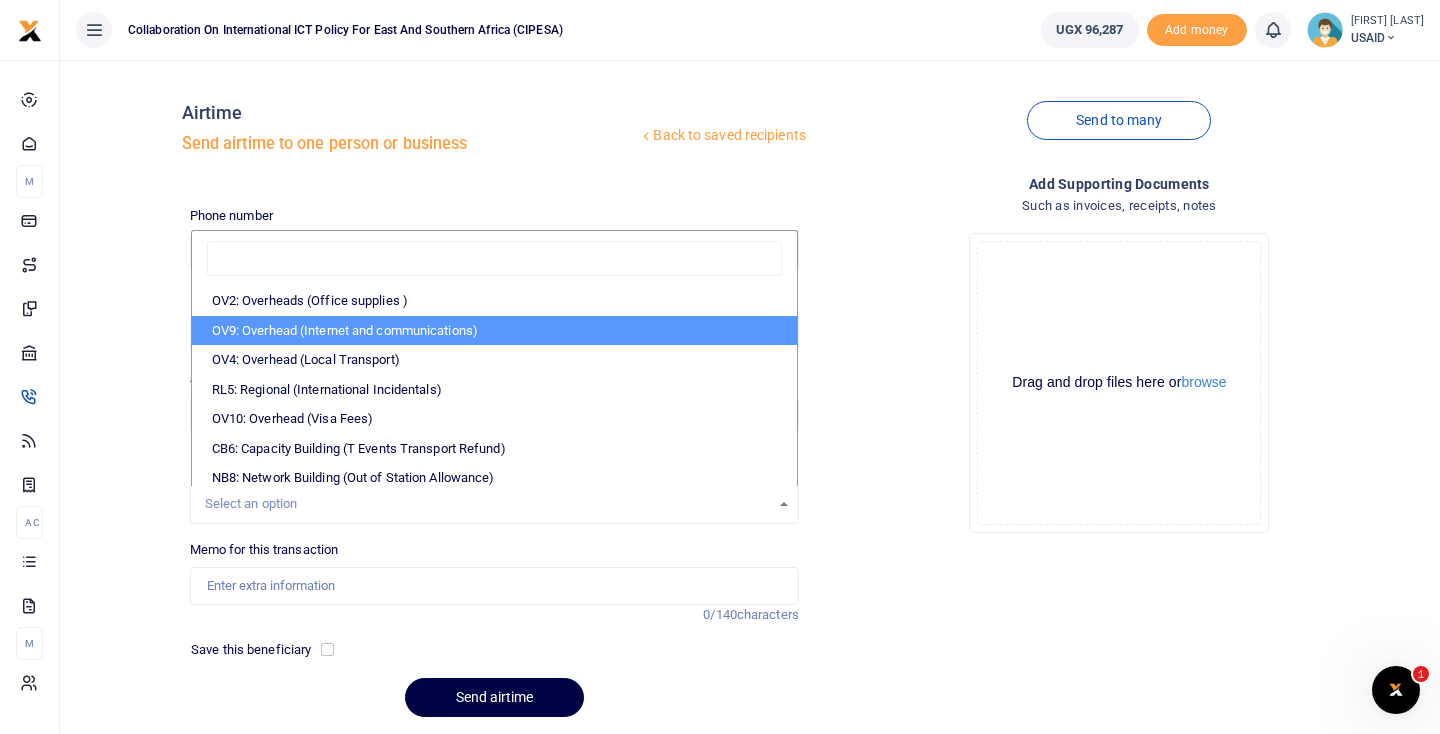 click on "OV9: Overhead (Internet and communications)" at bounding box center (494, 331) 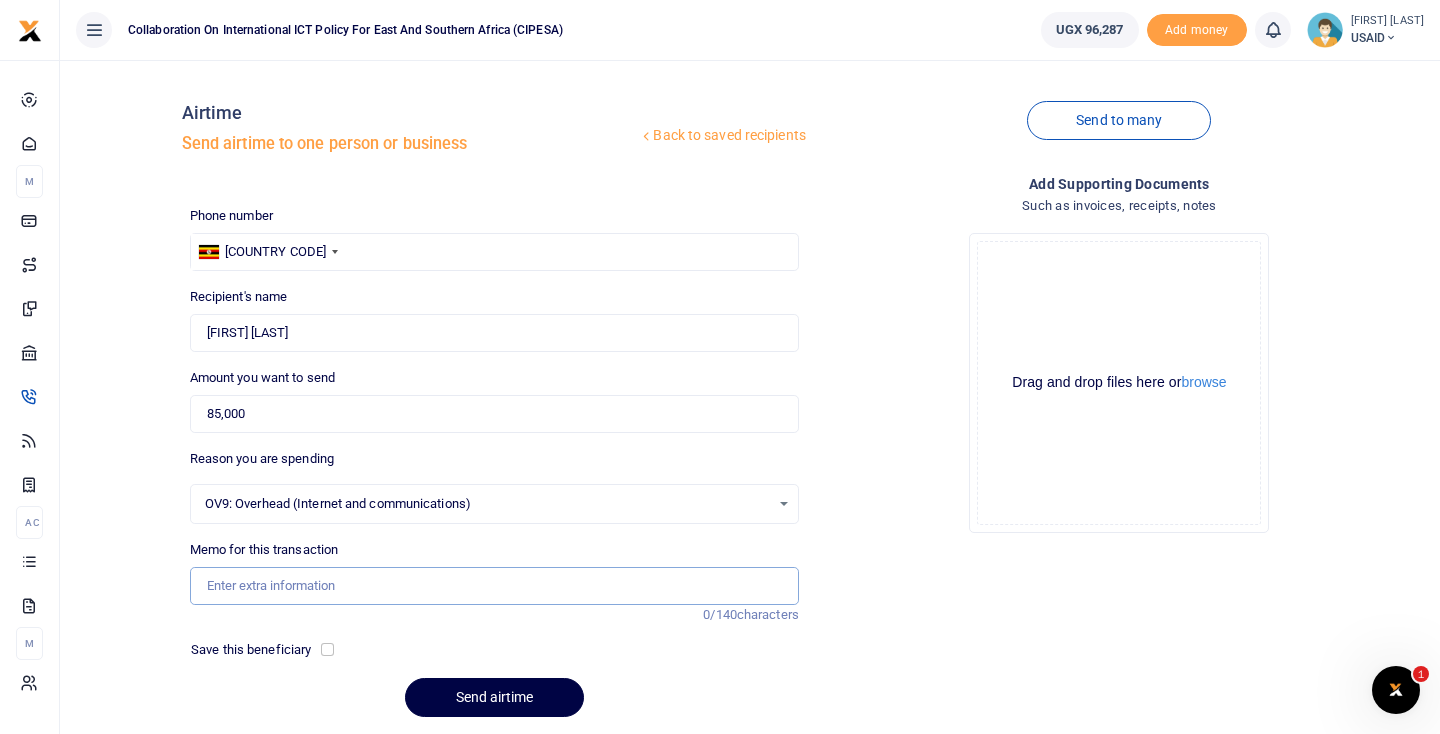 click on "Memo for this transaction" at bounding box center [494, 586] 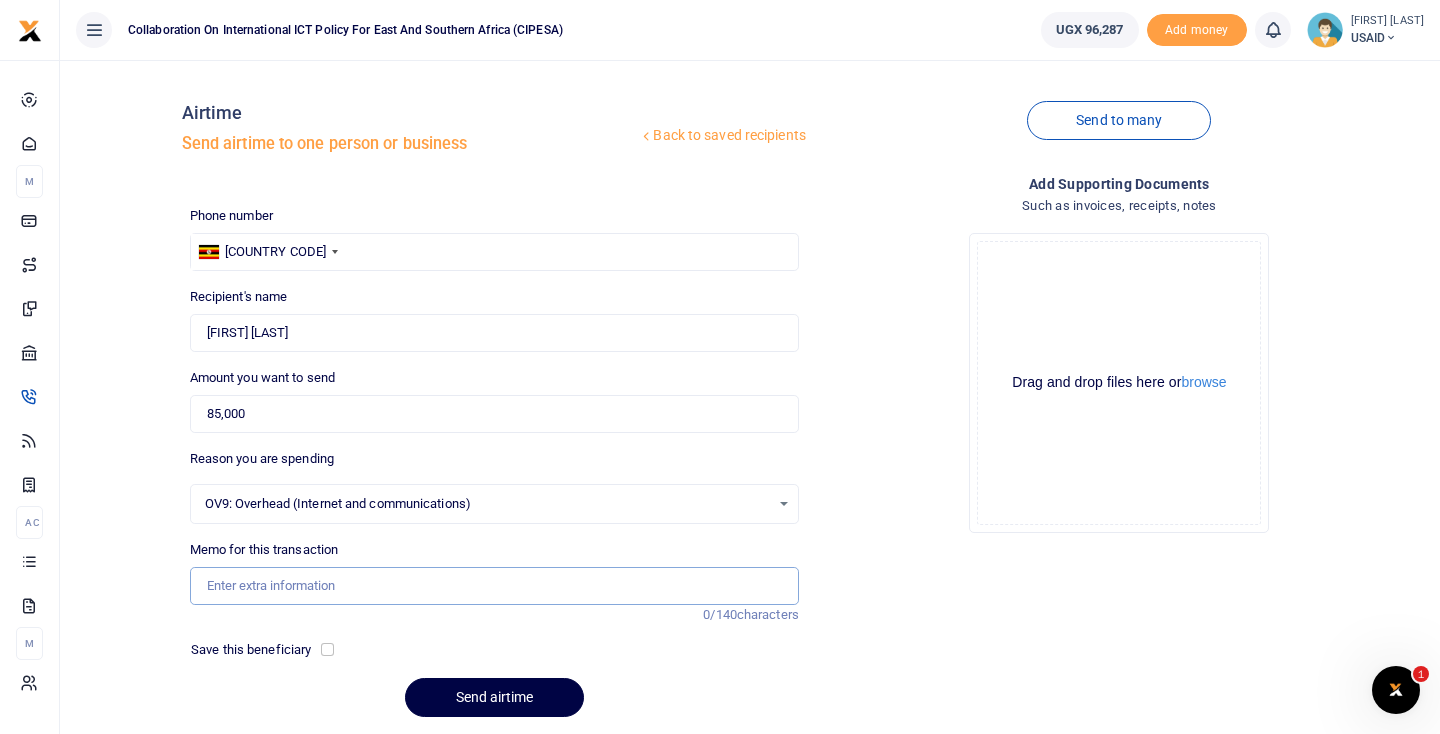 type on "Communication and Data Reimbursement June" 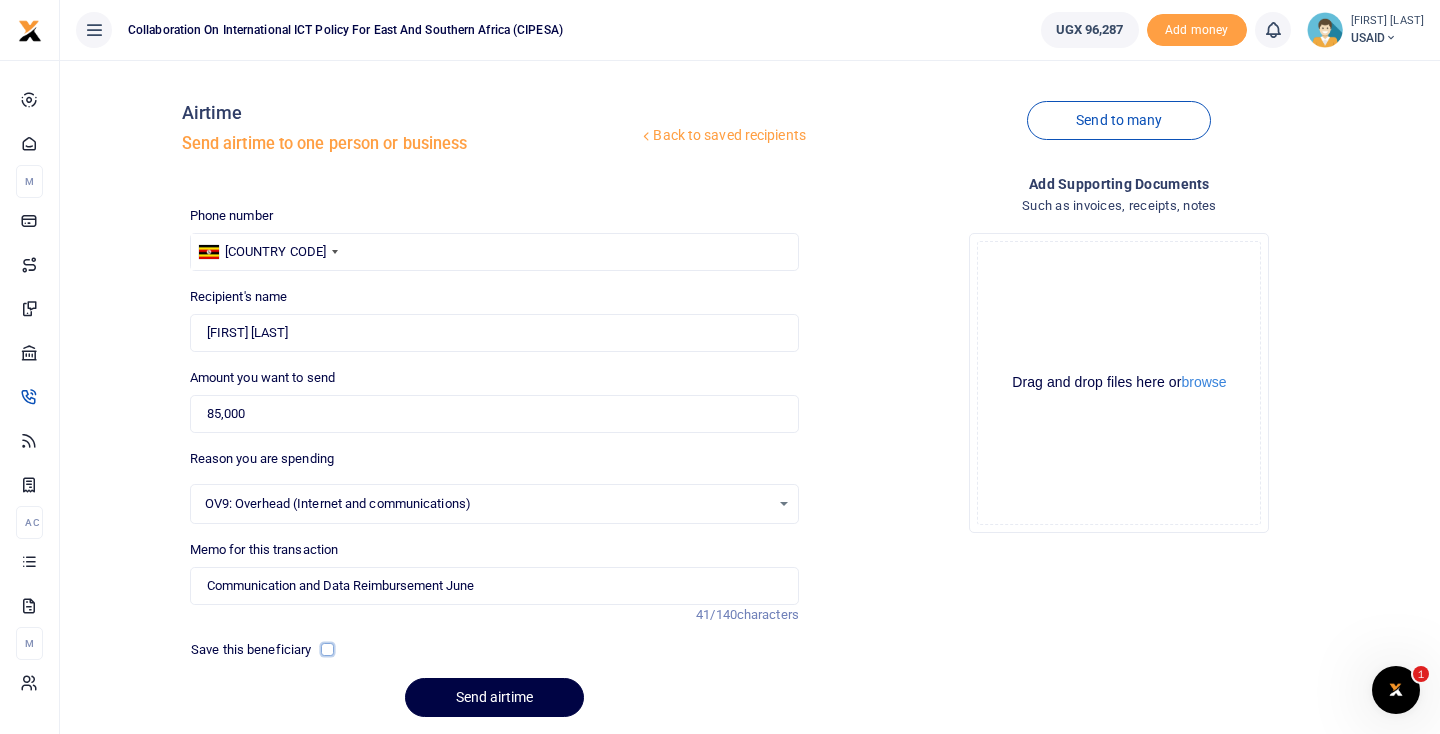 click at bounding box center [327, 649] 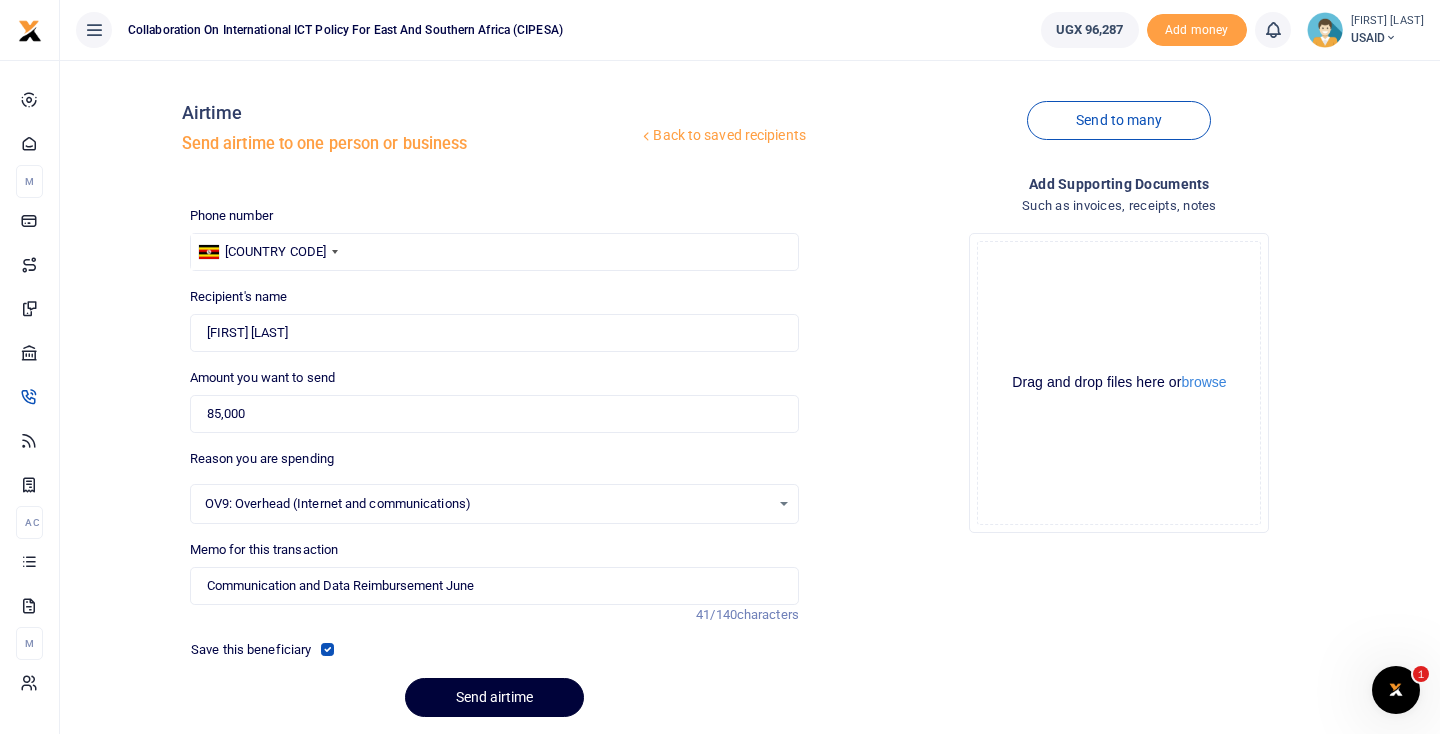 click on "Send airtime" at bounding box center (494, 697) 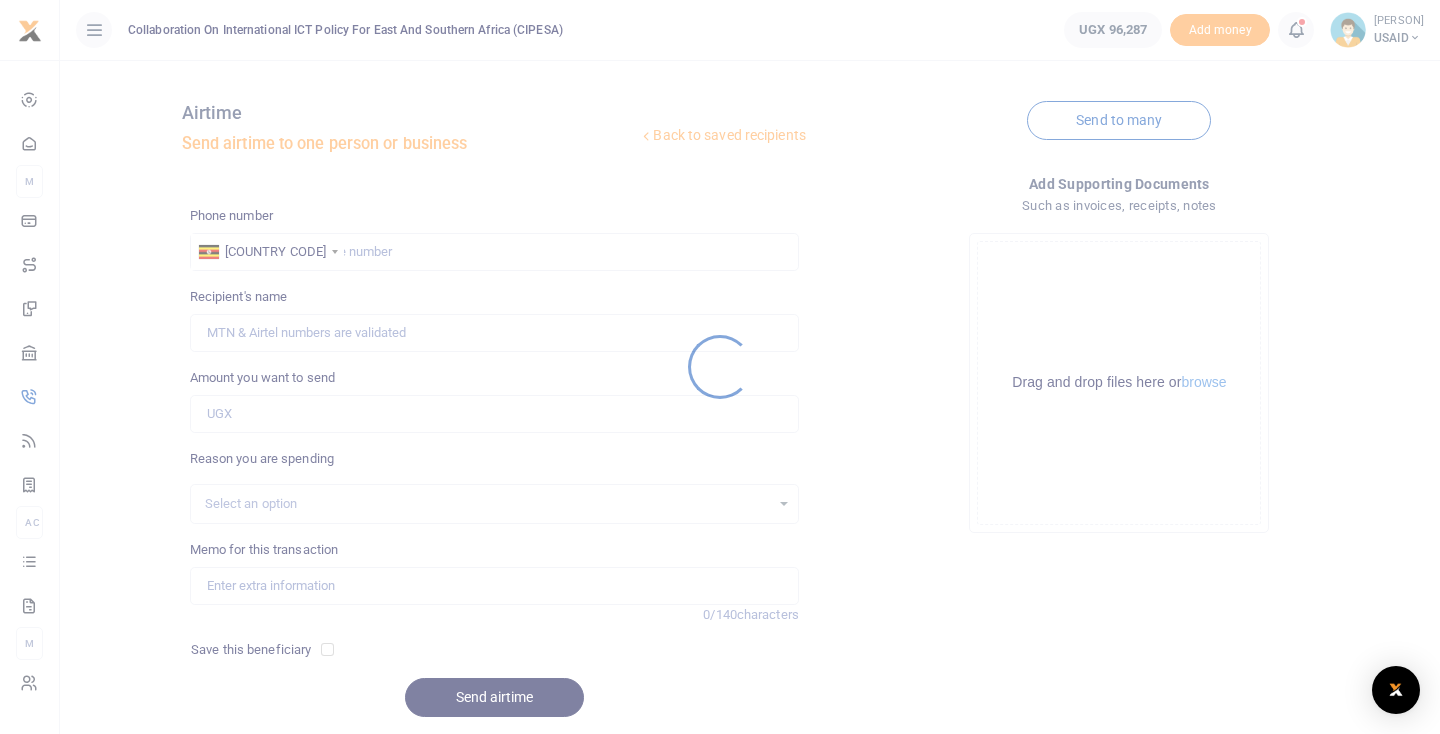 scroll, scrollTop: 0, scrollLeft: 0, axis: both 